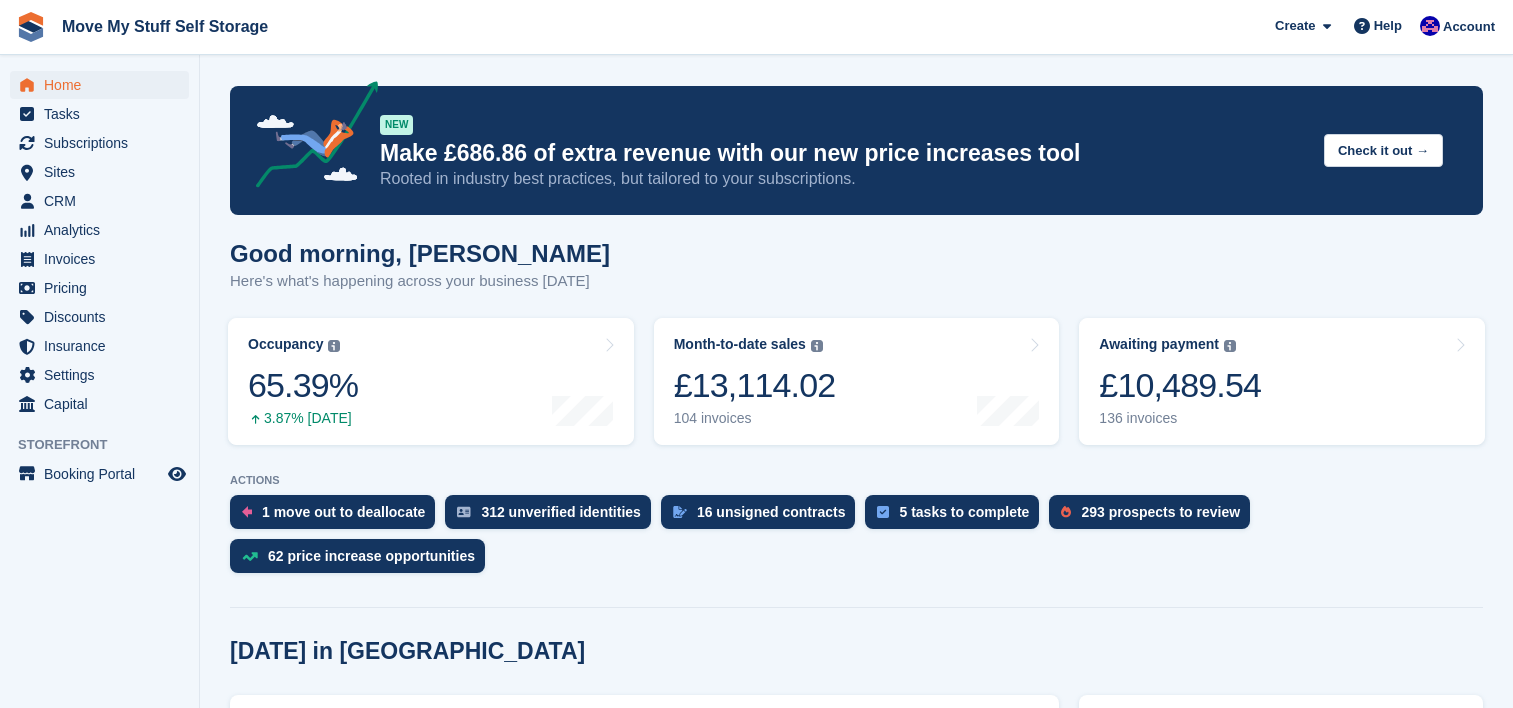 scroll, scrollTop: 0, scrollLeft: 0, axis: both 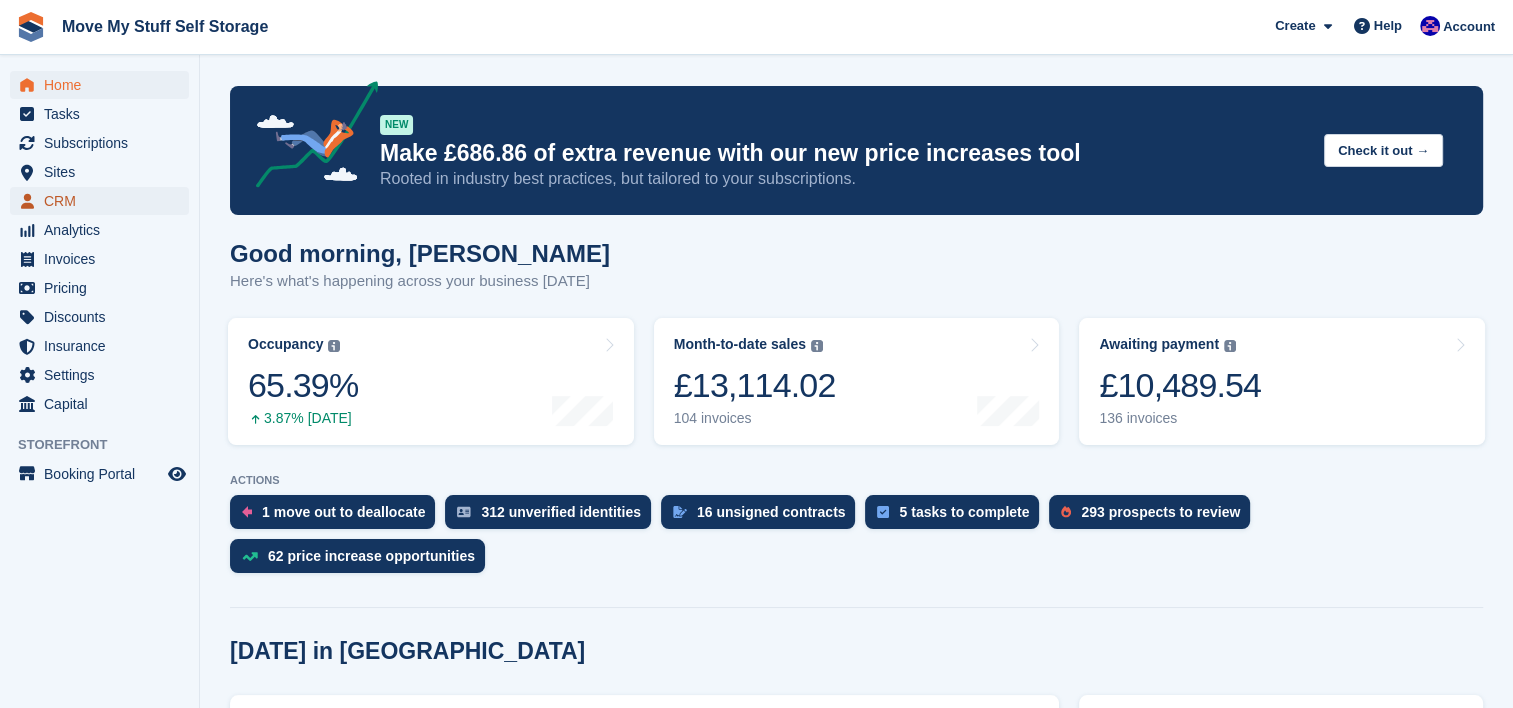 click on "CRM" at bounding box center (104, 201) 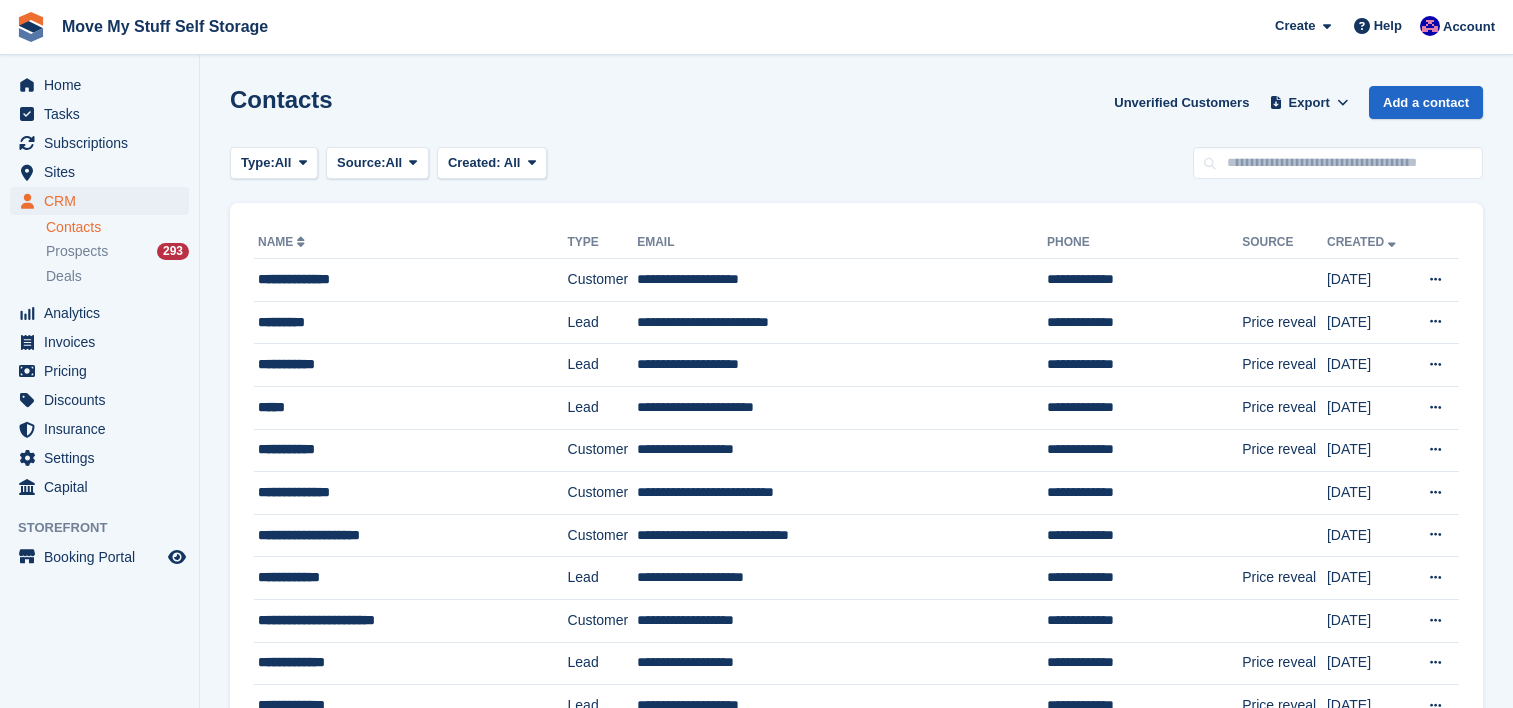 scroll, scrollTop: 0, scrollLeft: 0, axis: both 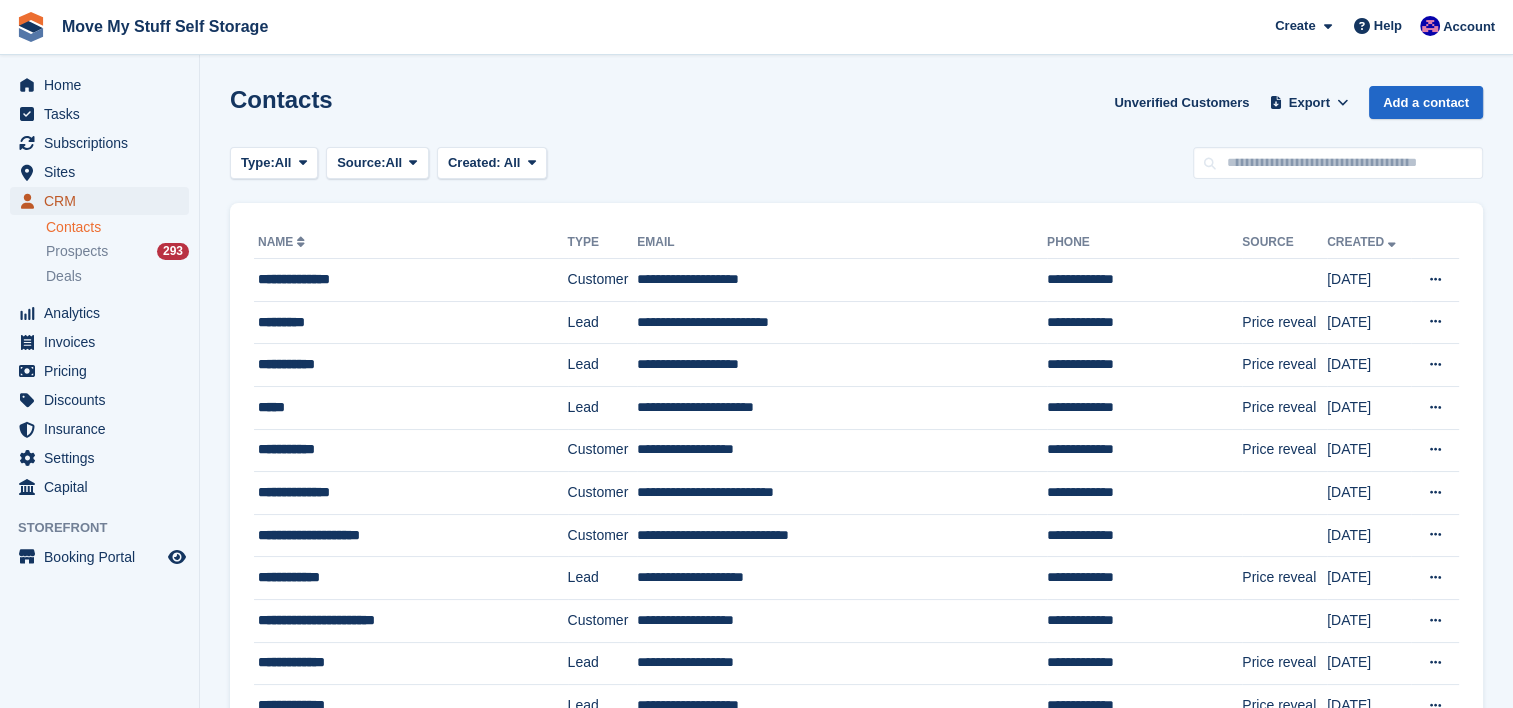 click on "CRM" at bounding box center (104, 201) 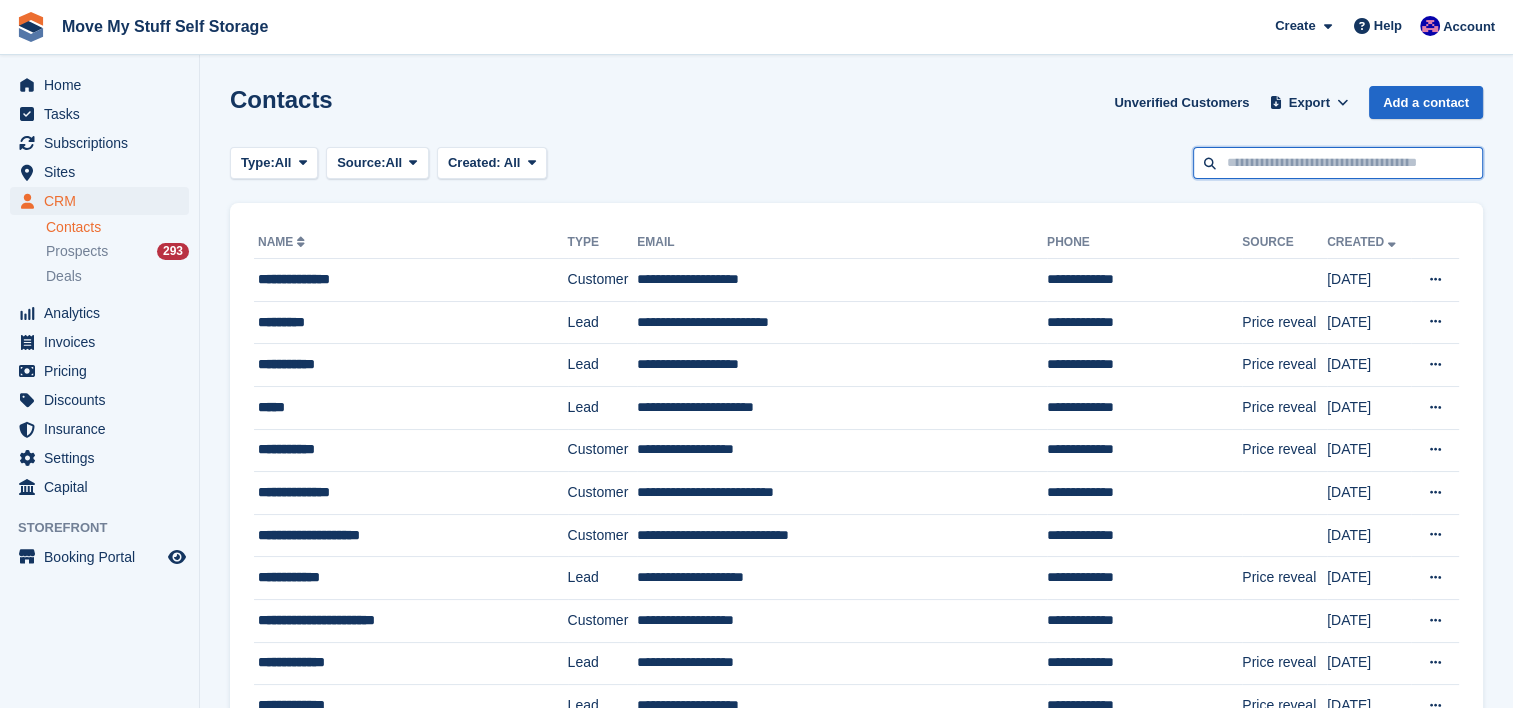 click at bounding box center (1338, 163) 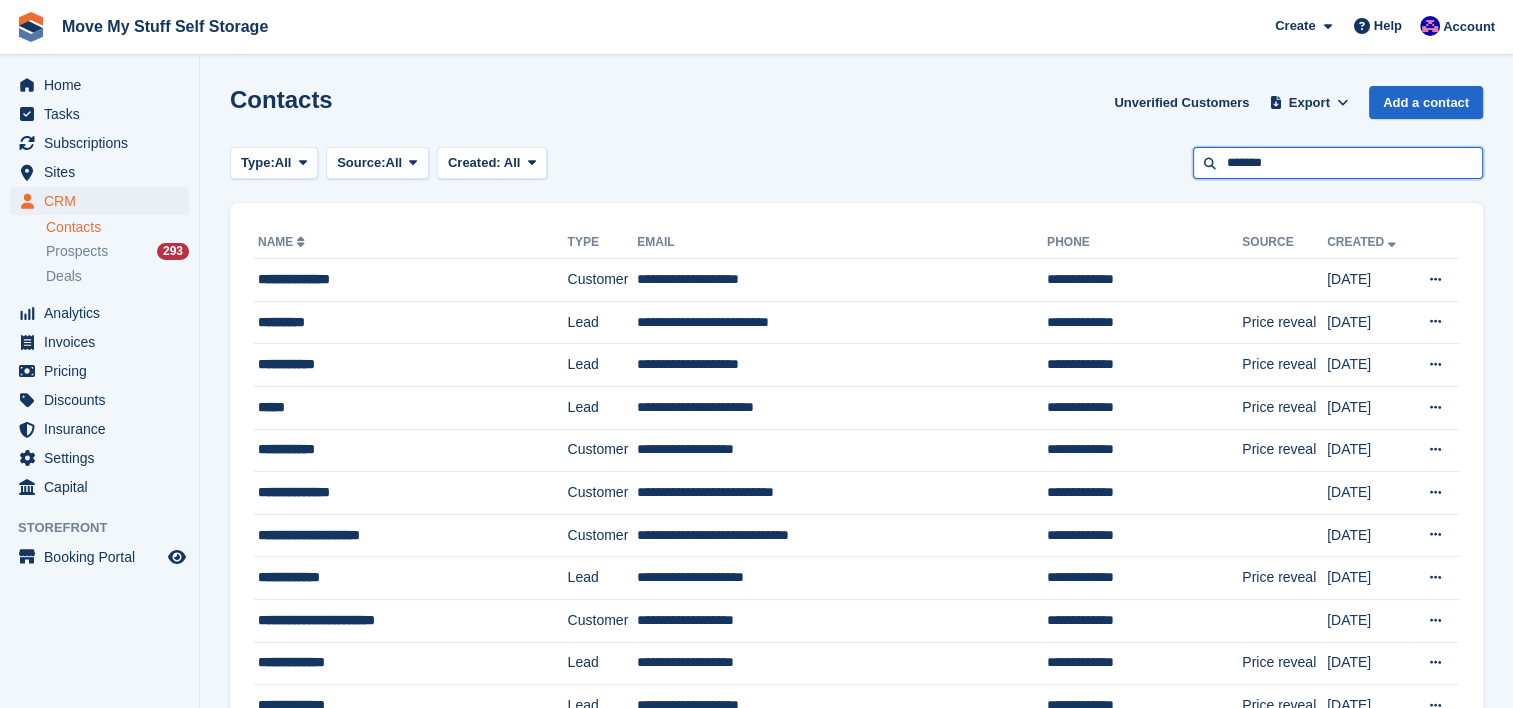 type on "*******" 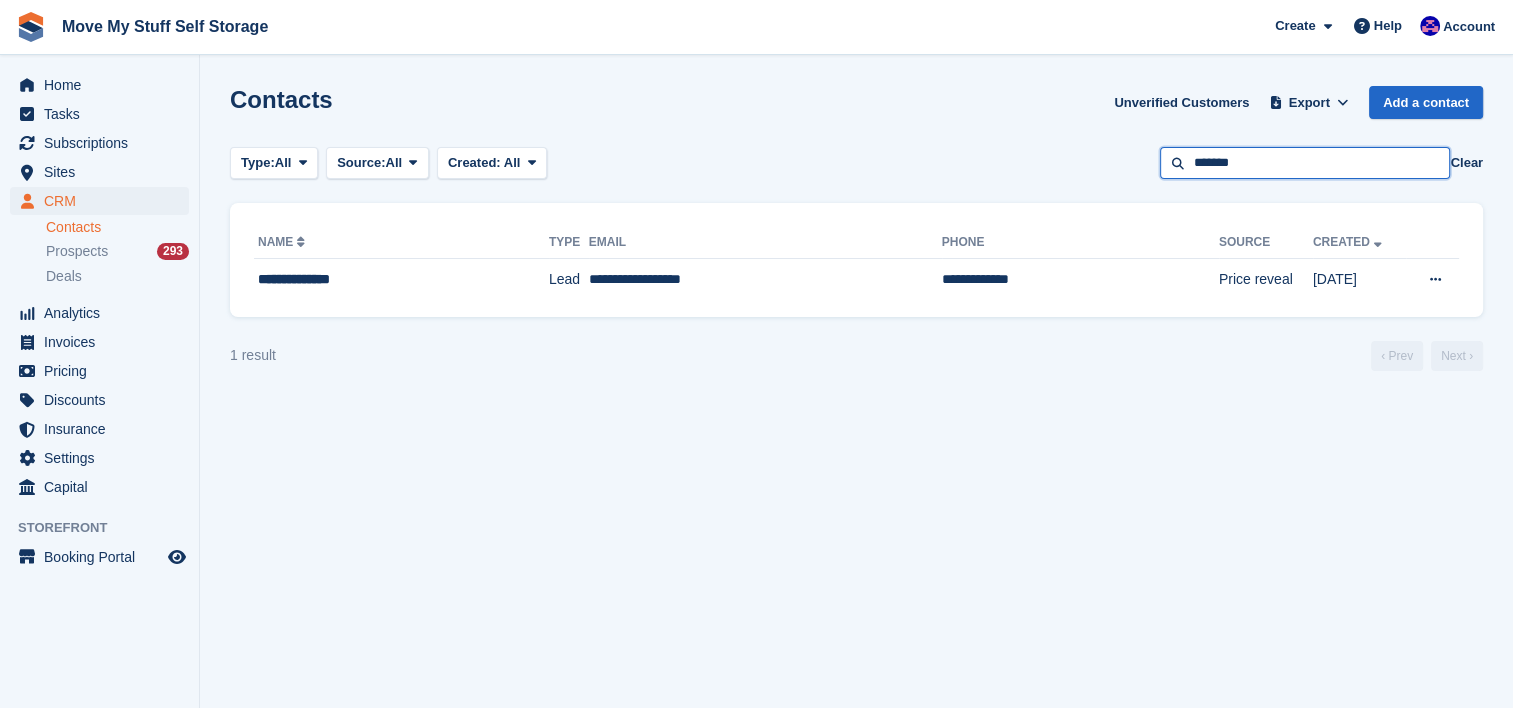 click on "*******" at bounding box center (1305, 163) 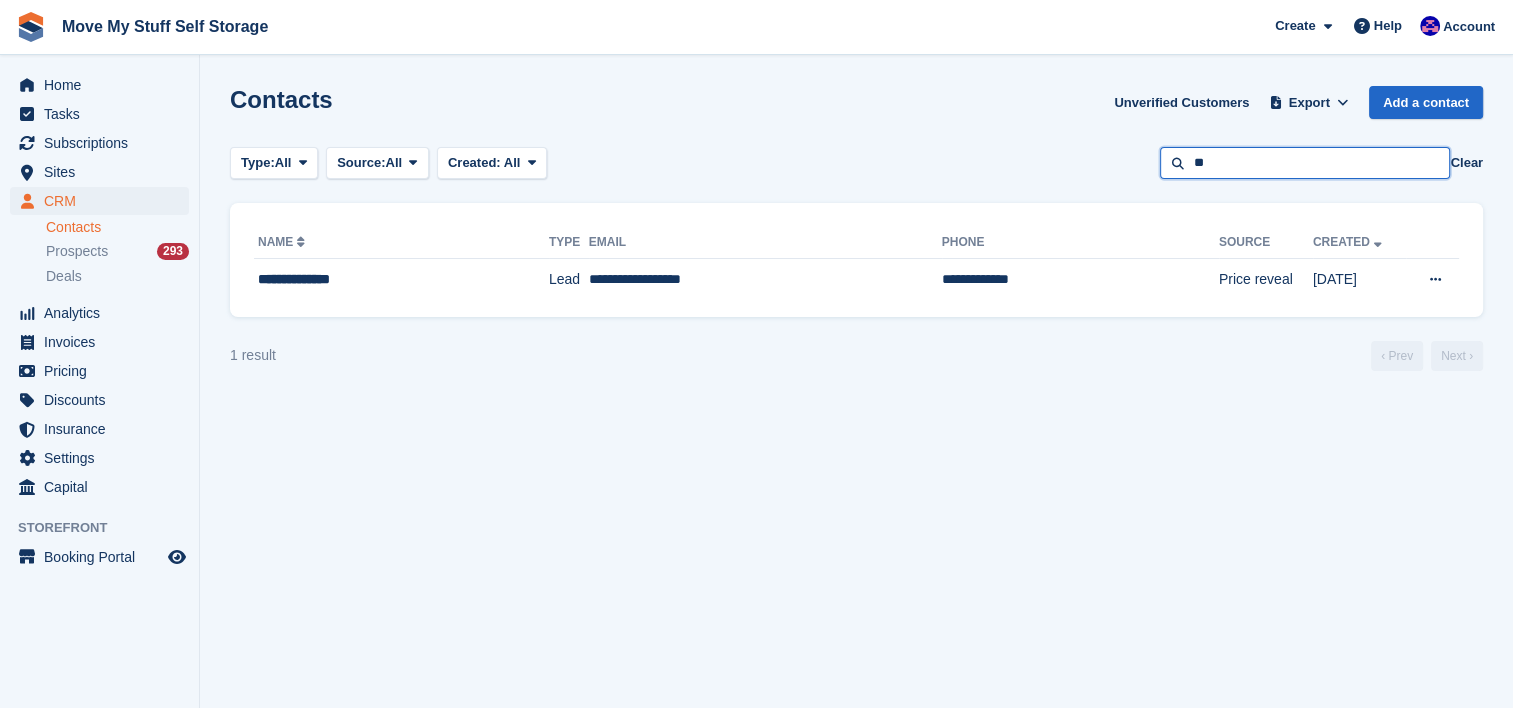 type on "*" 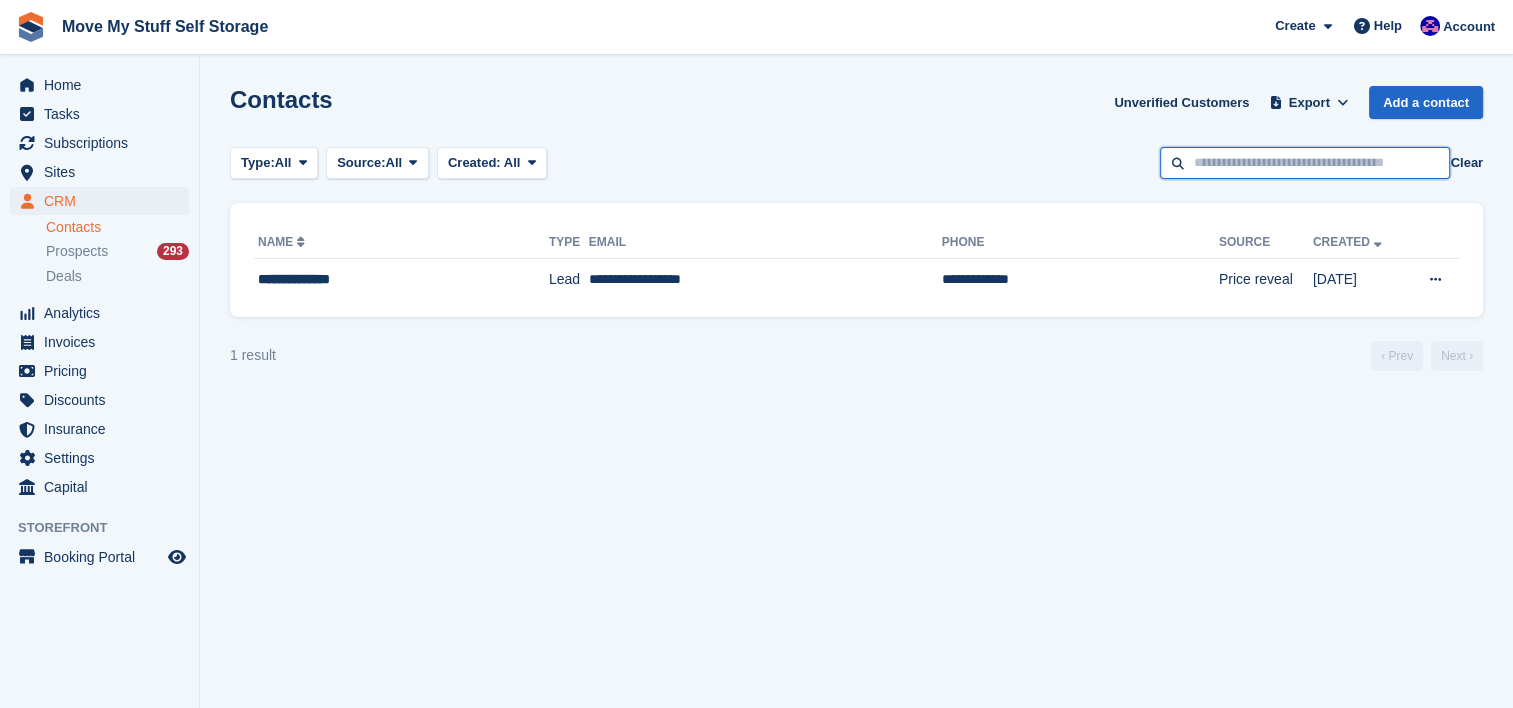 type 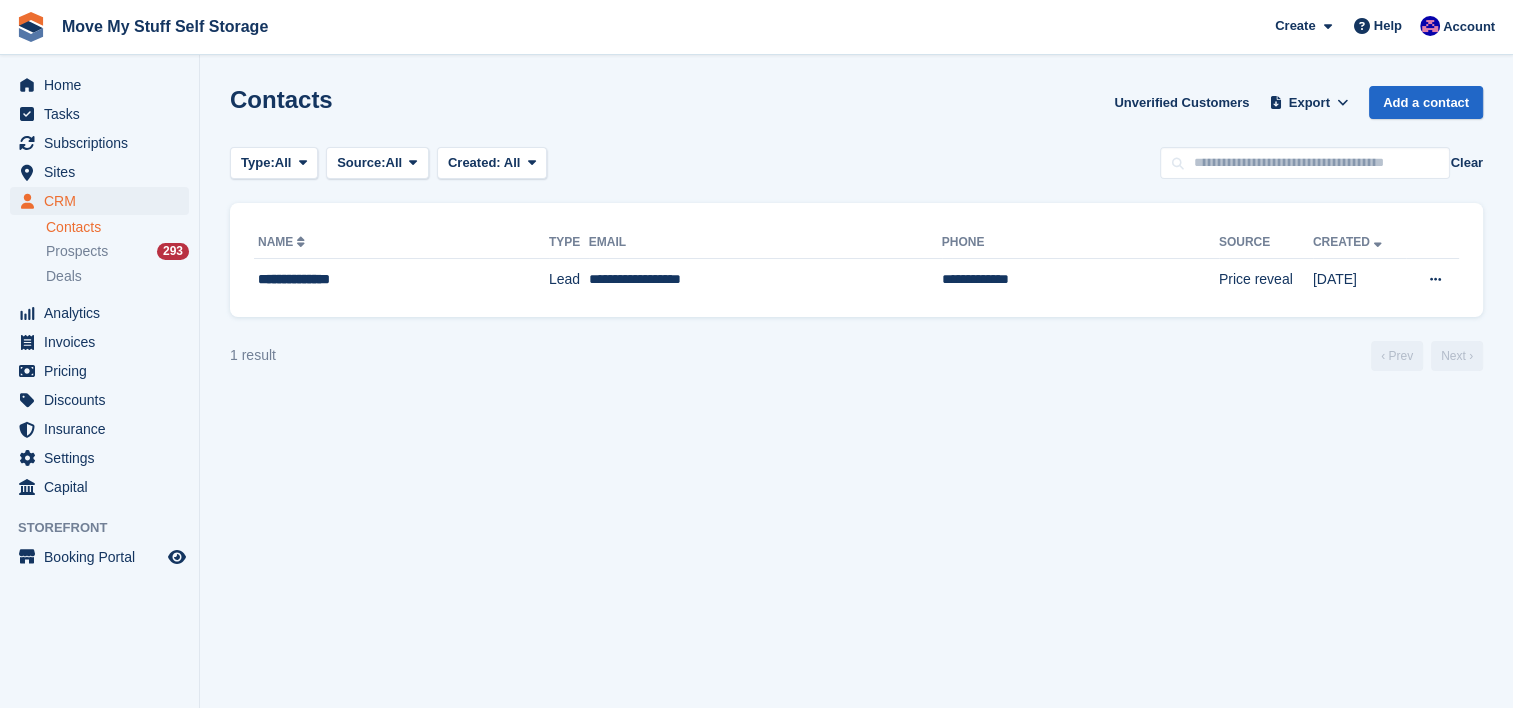 click on "1 result ‹ Prev Next ›" at bounding box center (856, 356) 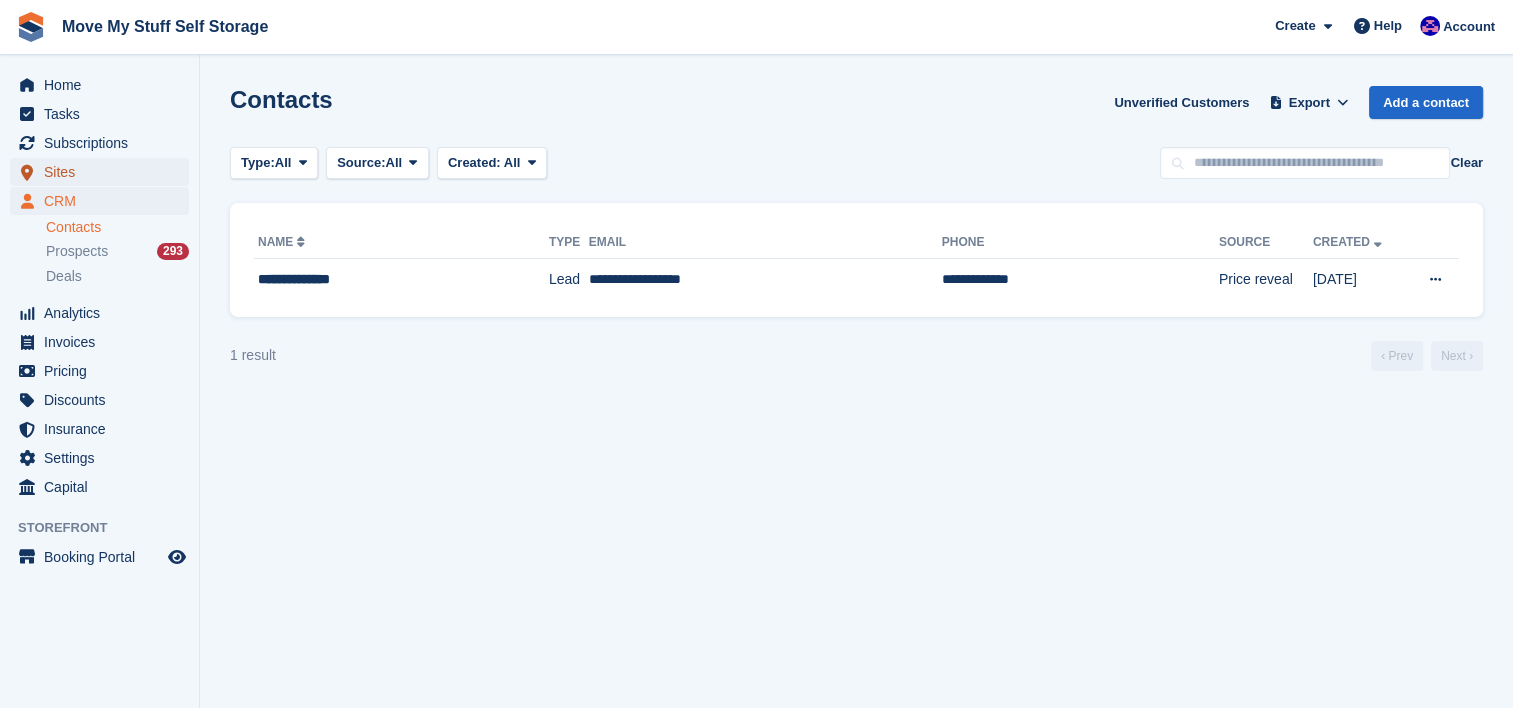 click on "Sites" at bounding box center (104, 172) 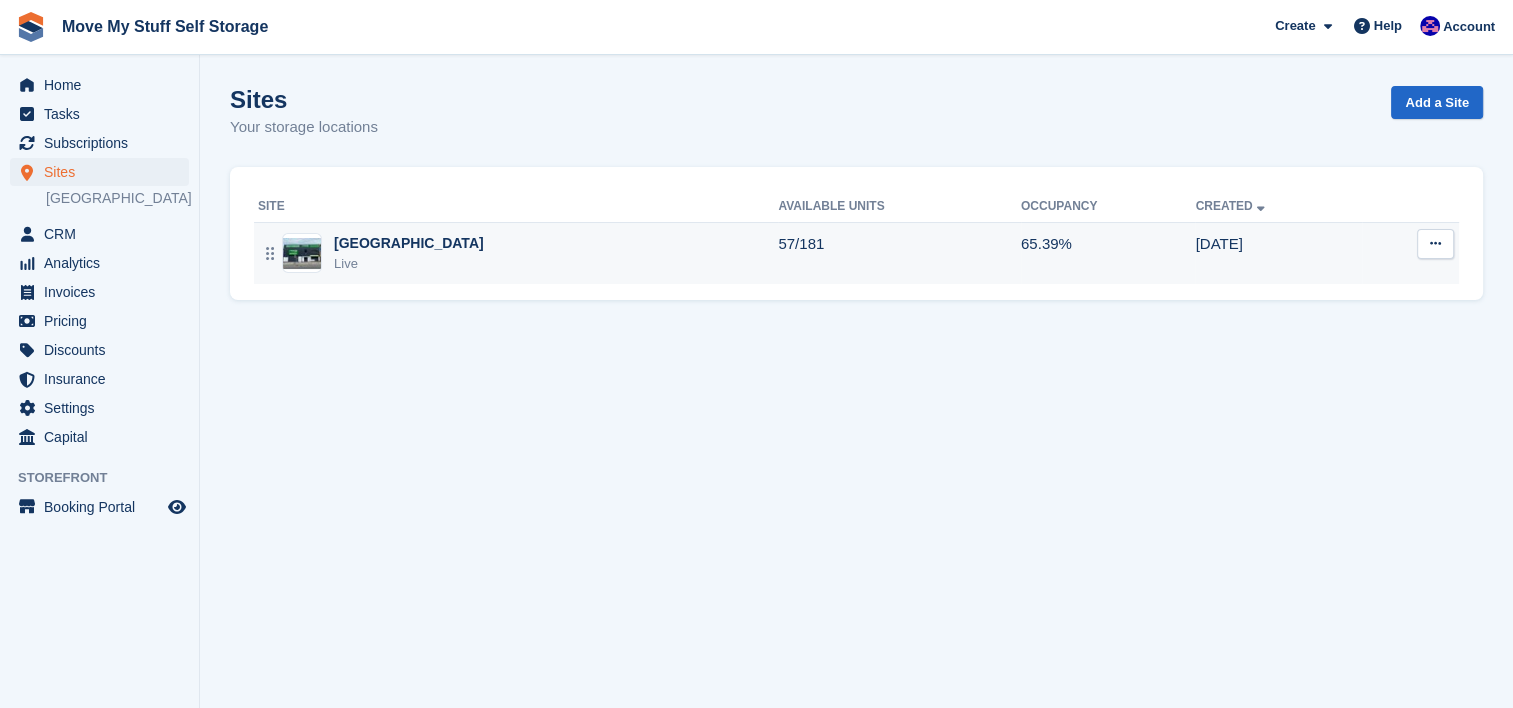 click on "Stoke-on-Trent
Live" at bounding box center [516, 253] 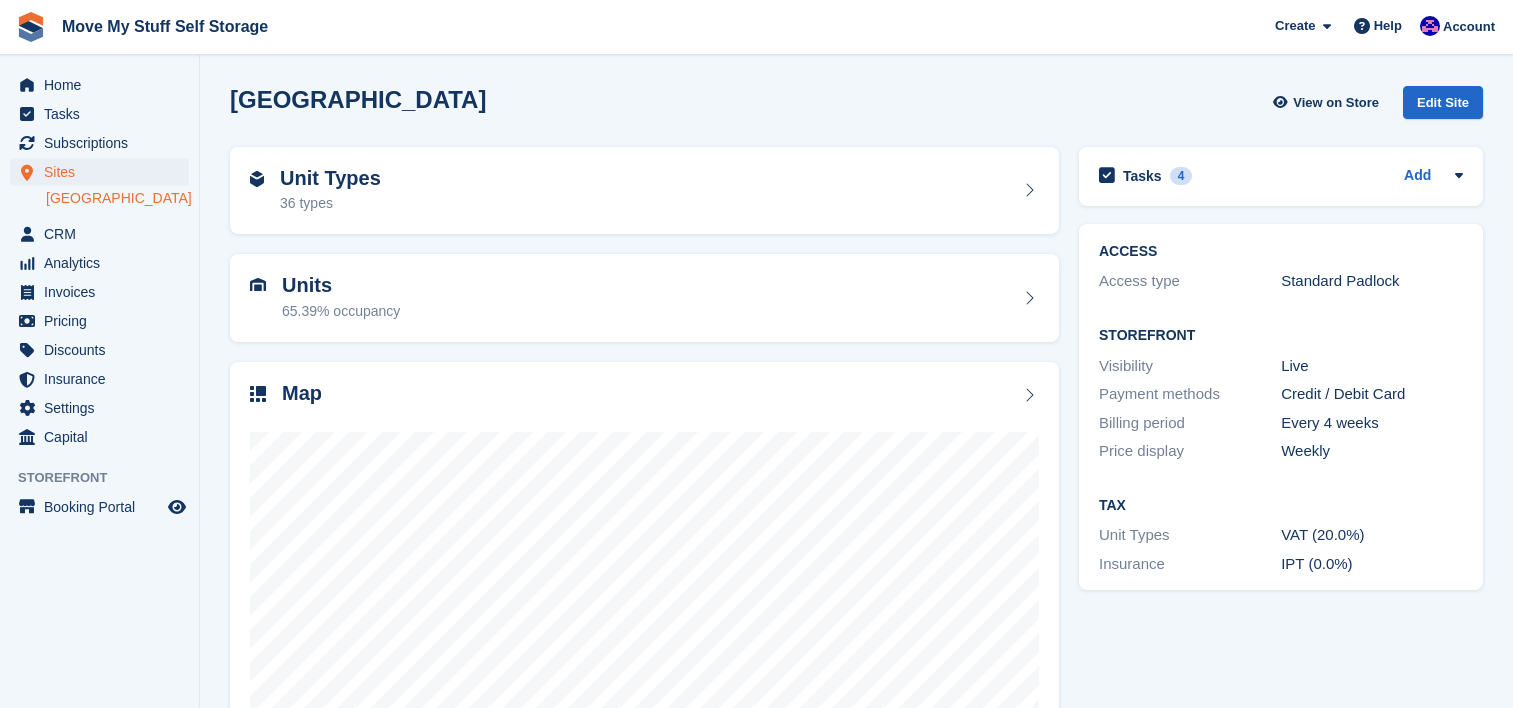 scroll, scrollTop: 144, scrollLeft: 0, axis: vertical 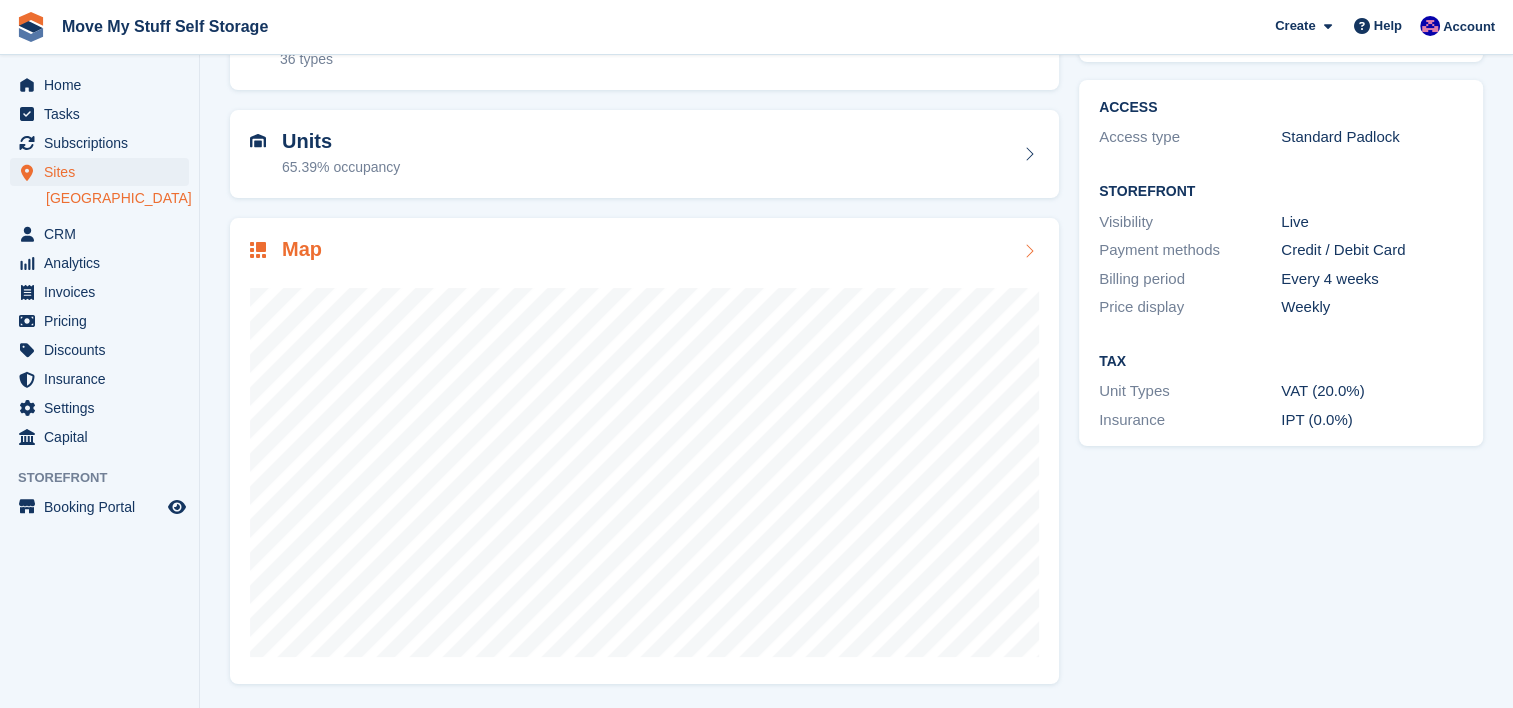 click at bounding box center [644, 464] 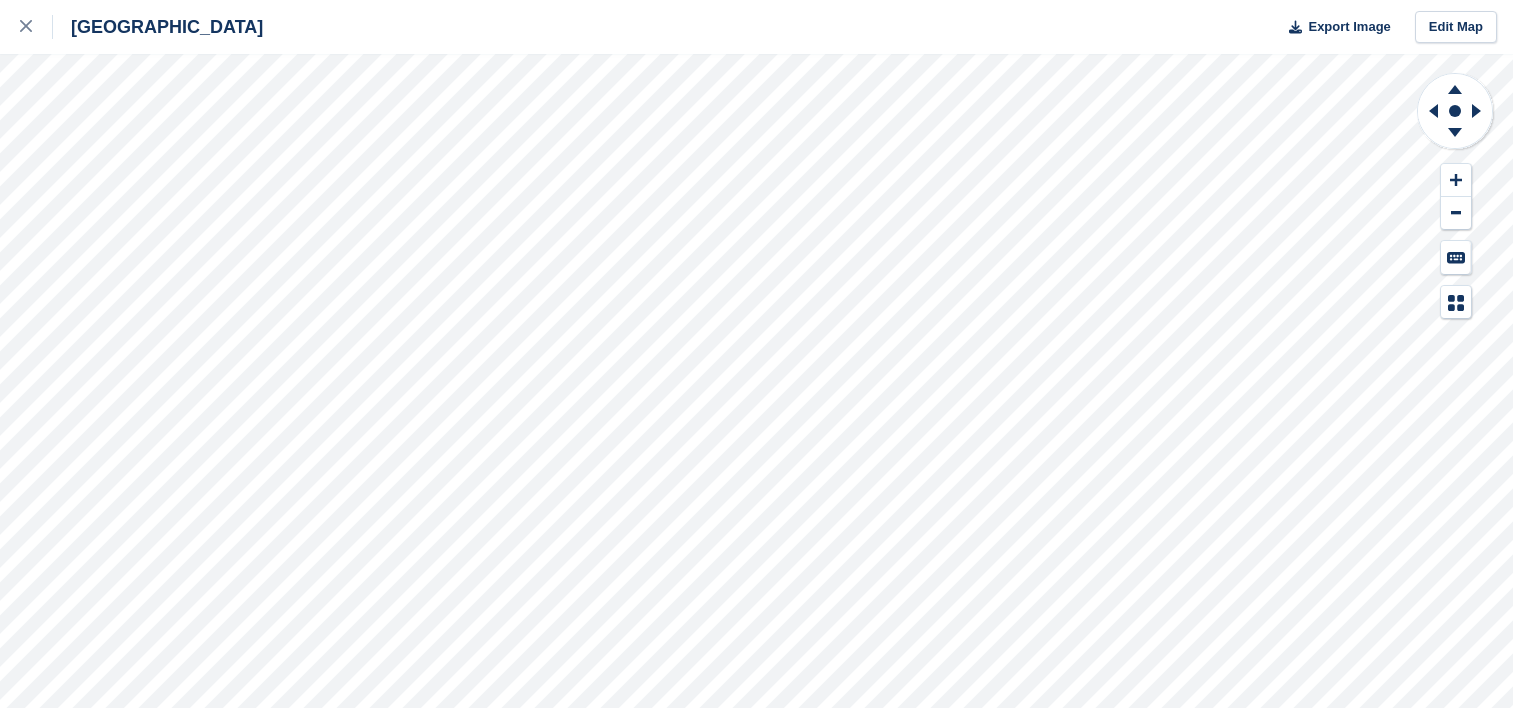 scroll, scrollTop: 0, scrollLeft: 0, axis: both 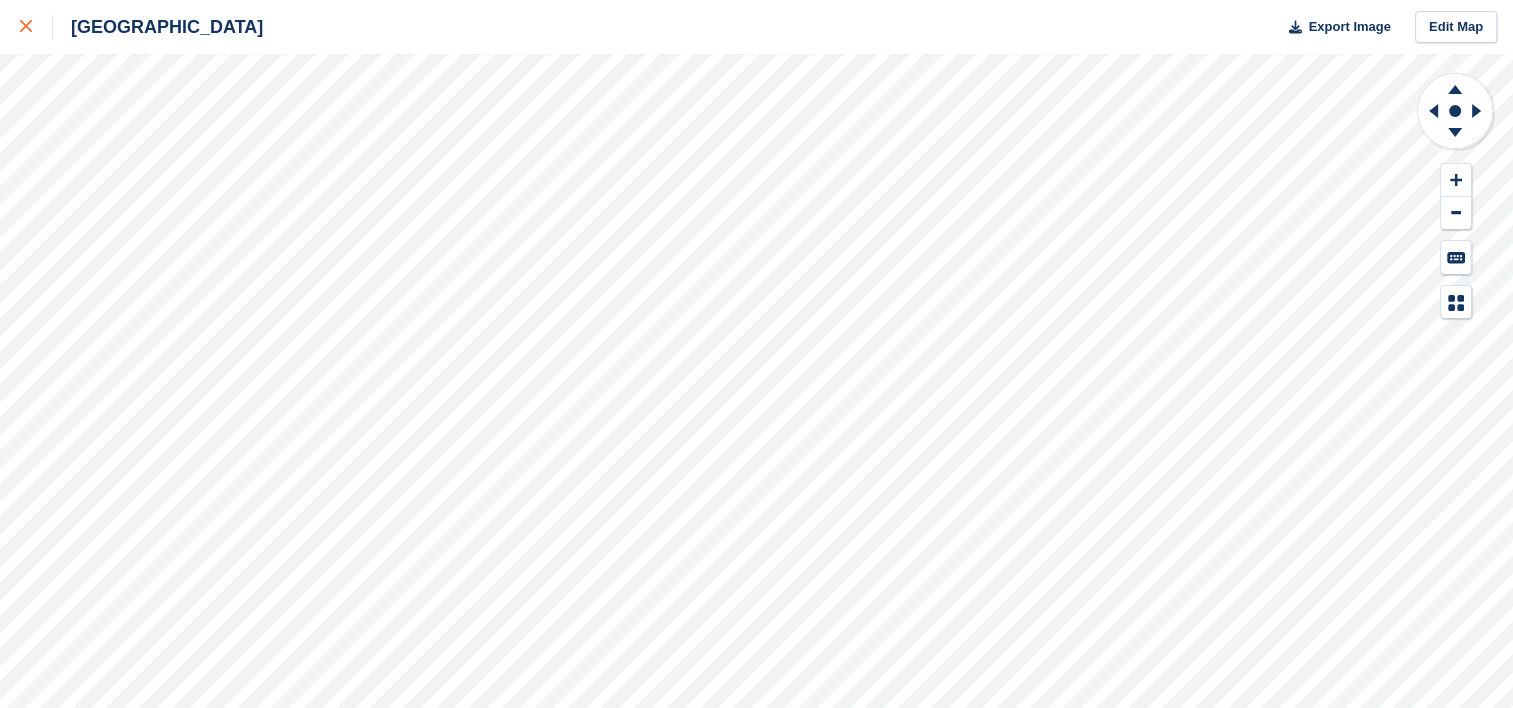 click at bounding box center (26, 27) 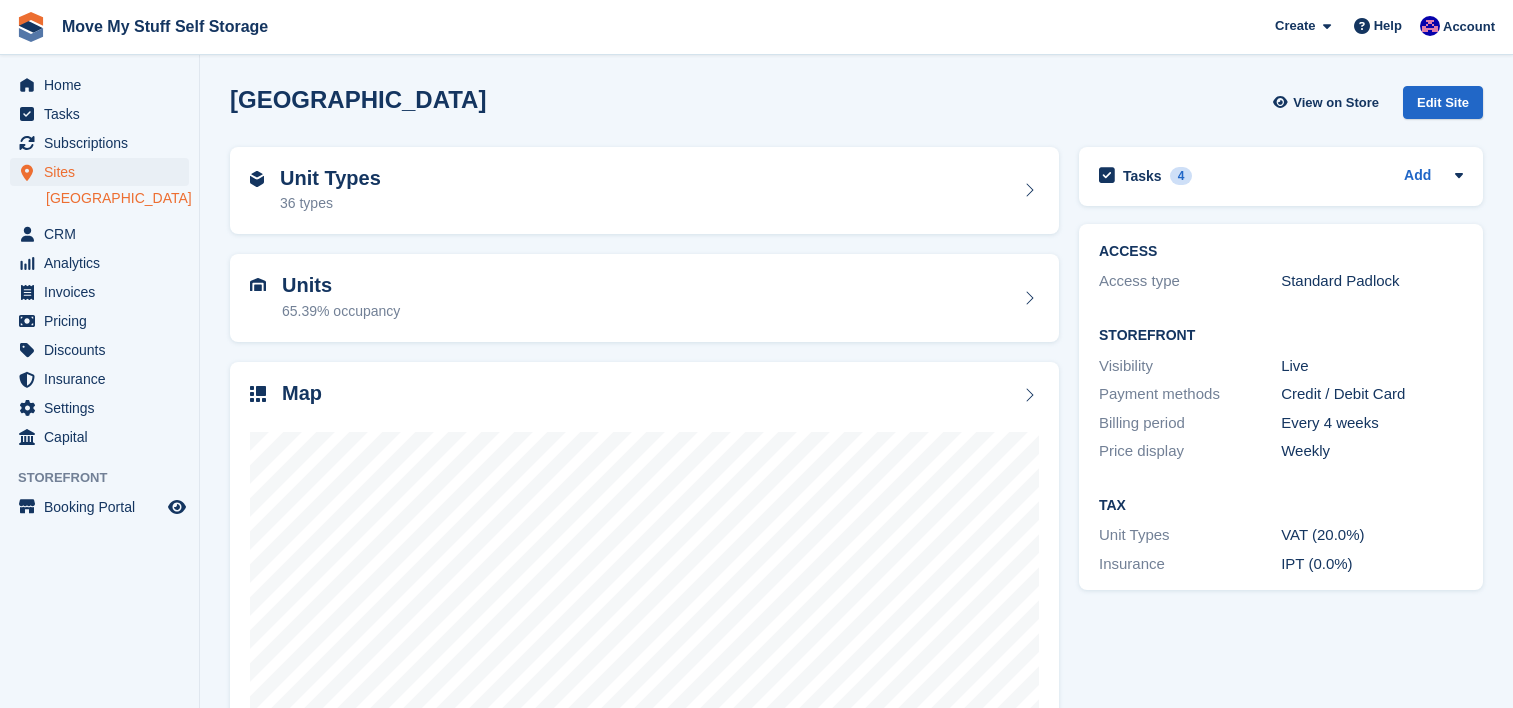 scroll, scrollTop: 0, scrollLeft: 0, axis: both 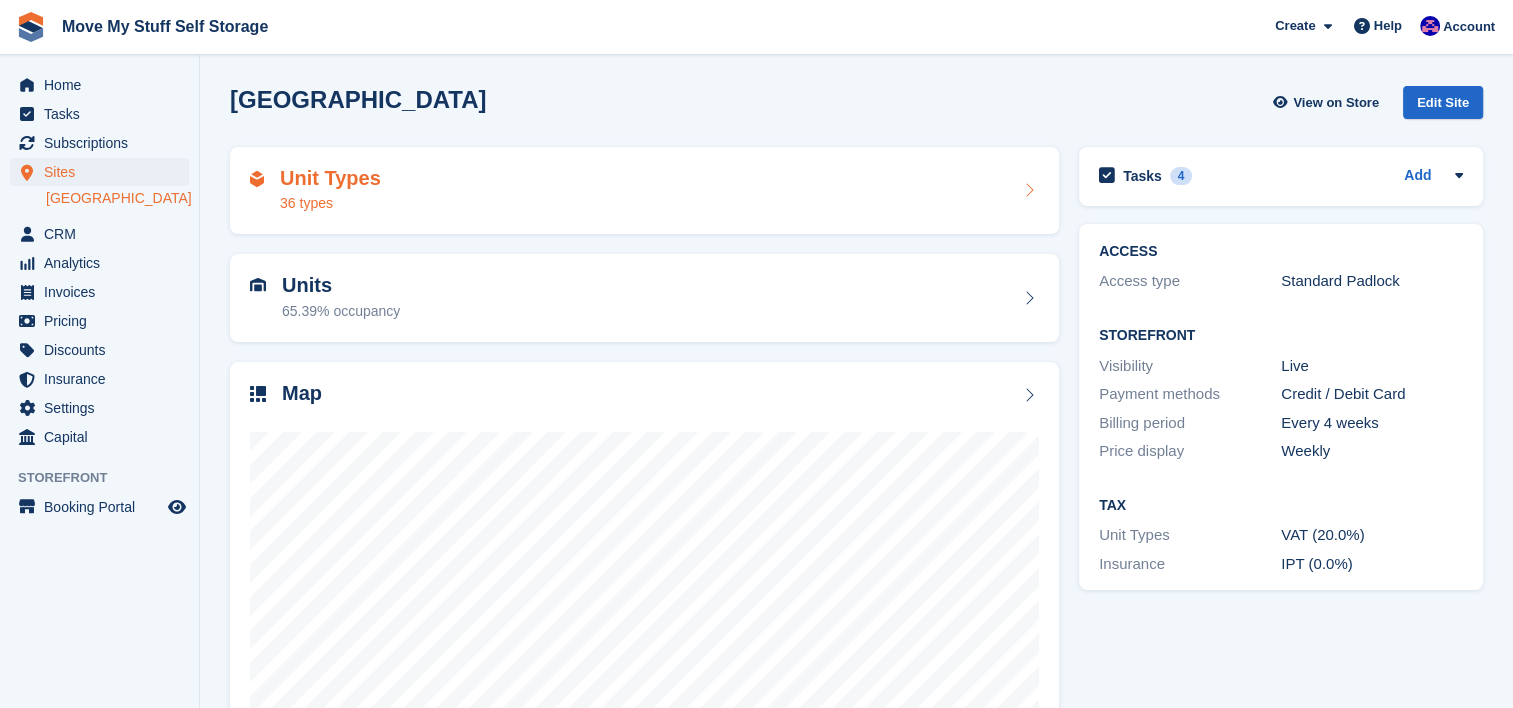click on "Unit Types
36 types" at bounding box center [644, 191] 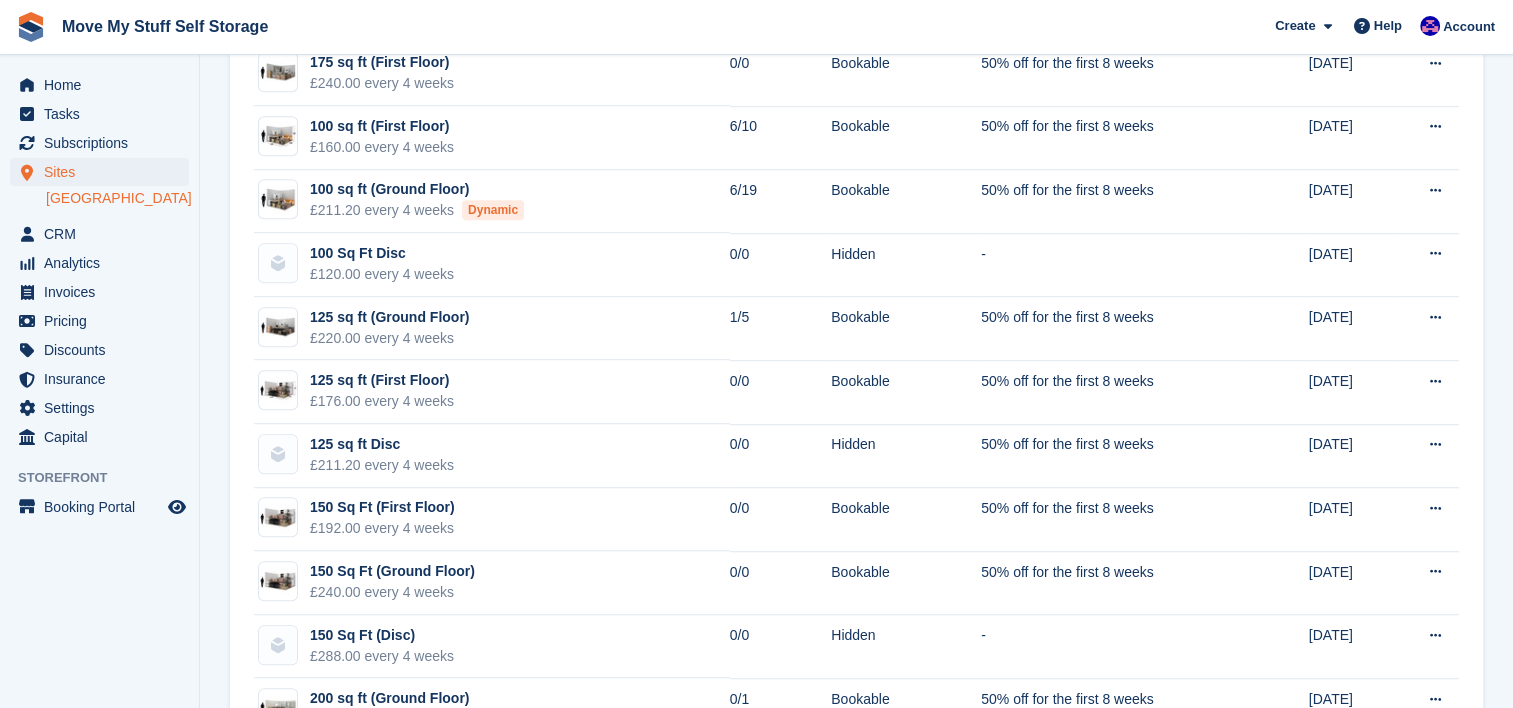 scroll, scrollTop: 1386, scrollLeft: 0, axis: vertical 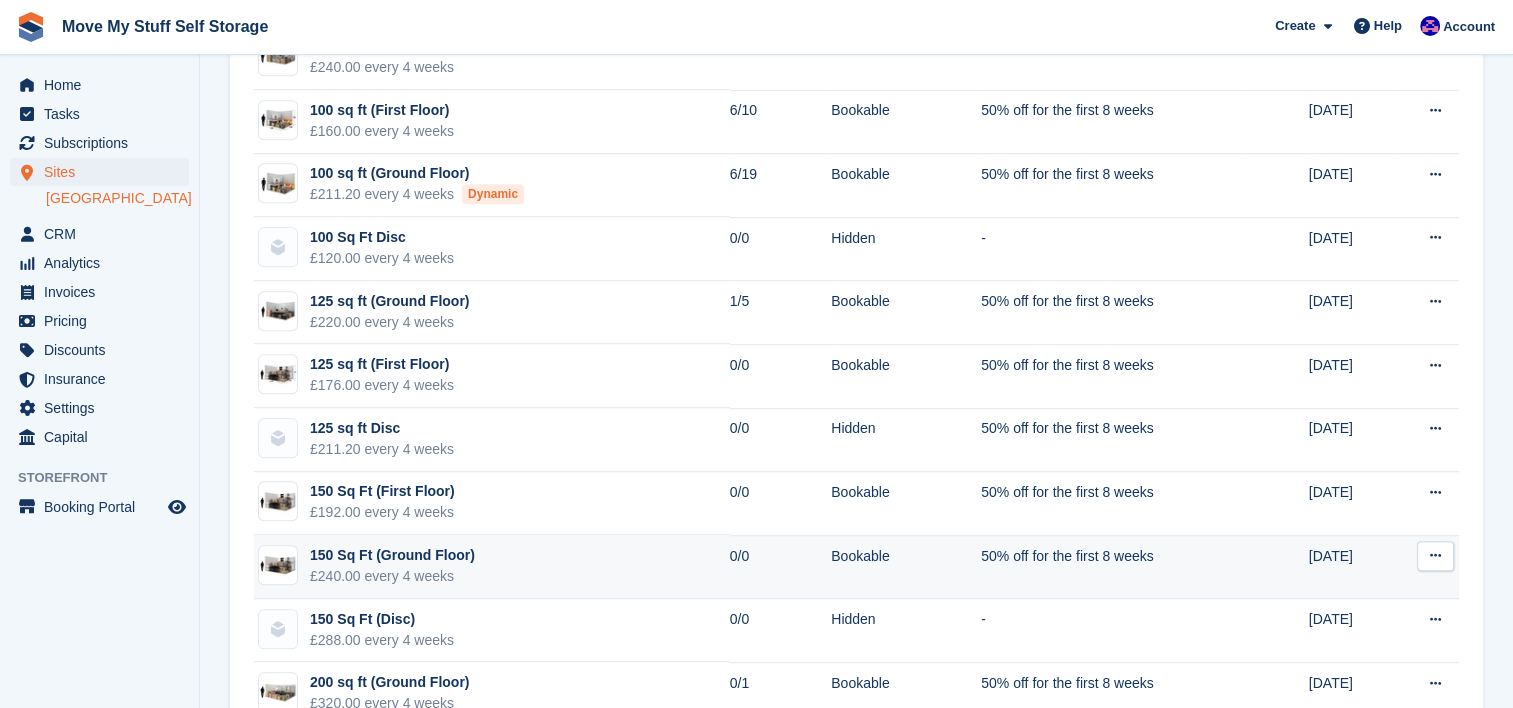 click on "150 Sq Ft (Ground Floor)
£240.00 every 4 weeks" at bounding box center [492, 567] 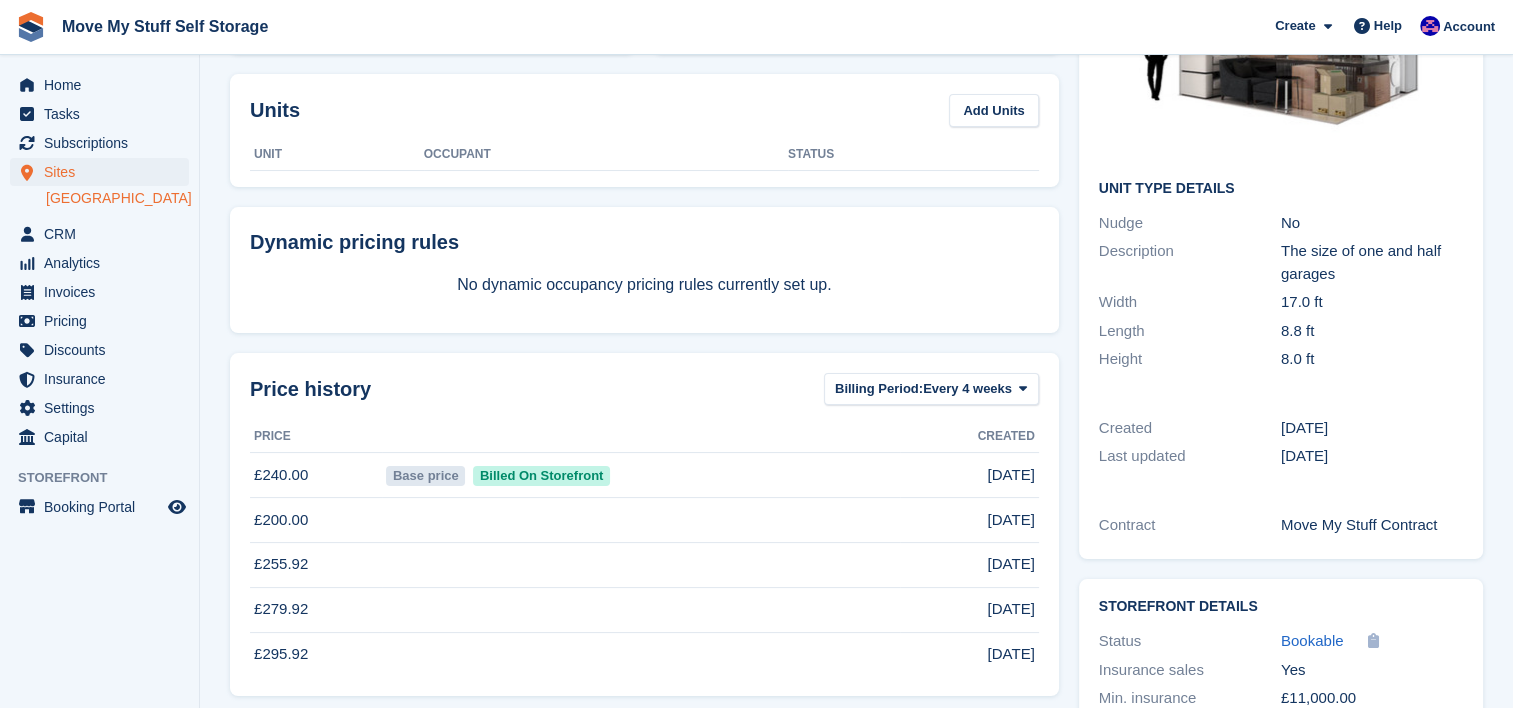 scroll, scrollTop: 231, scrollLeft: 0, axis: vertical 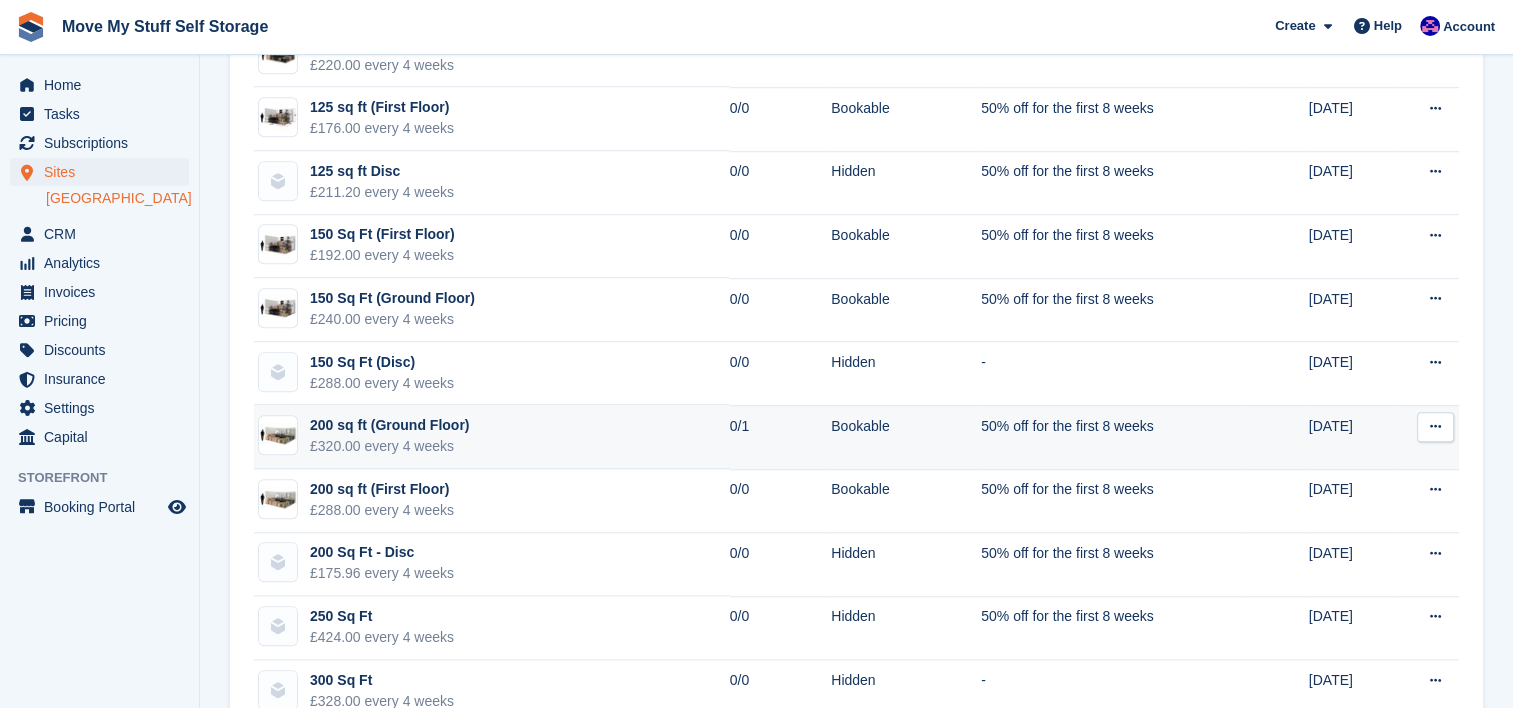 click on "200 sq ft (Ground Floor)
£320.00 every 4 weeks" at bounding box center (492, 437) 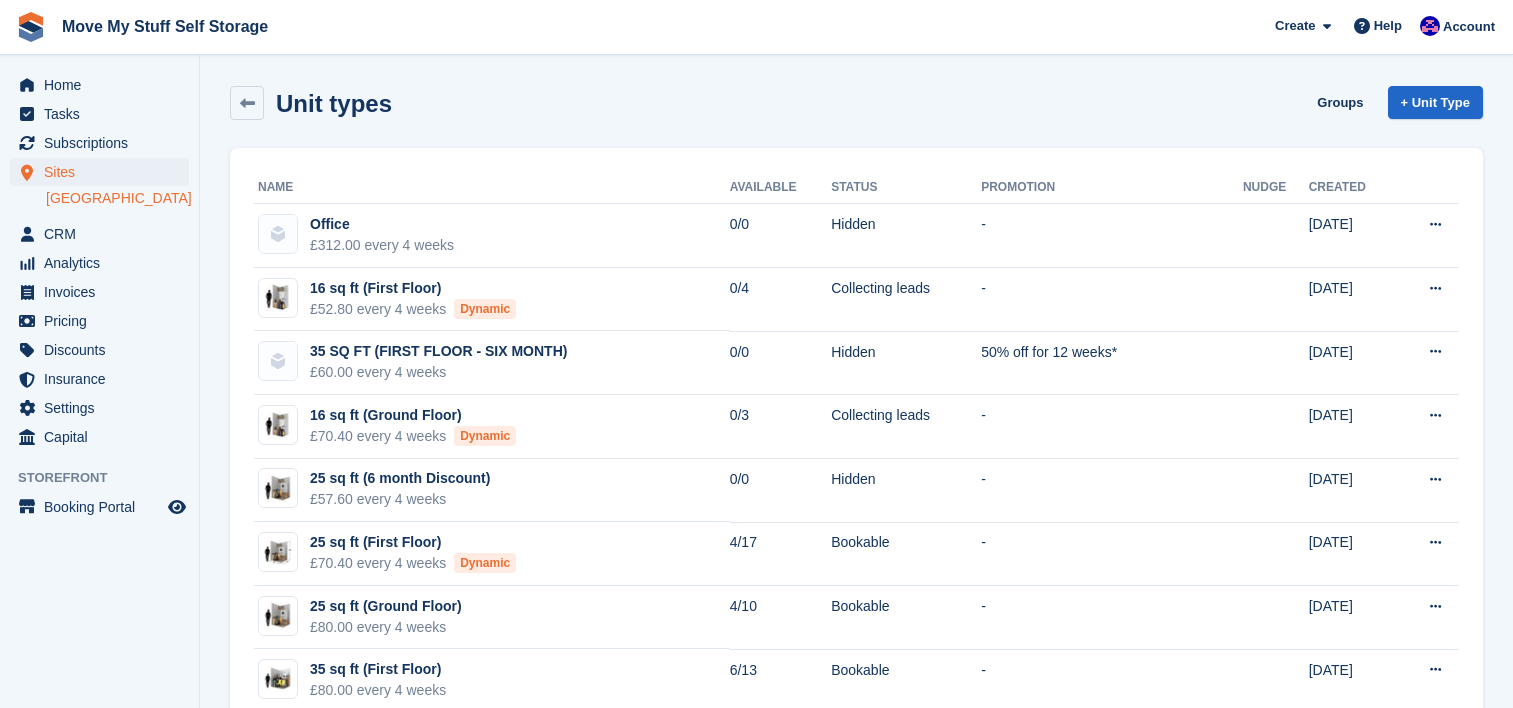 scroll, scrollTop: 1643, scrollLeft: 0, axis: vertical 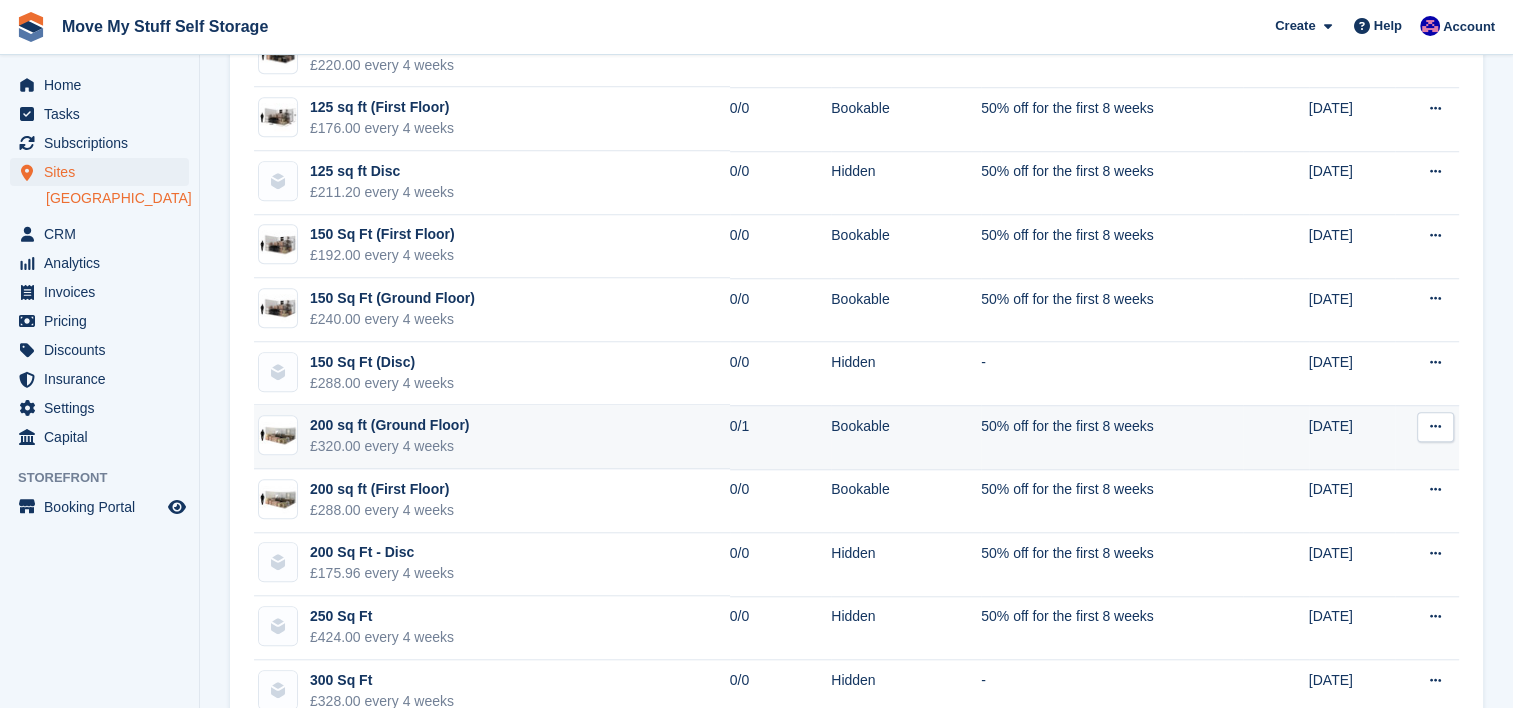 click on "200 sq ft (Ground Floor)
£320.00 every 4 weeks" at bounding box center (492, 437) 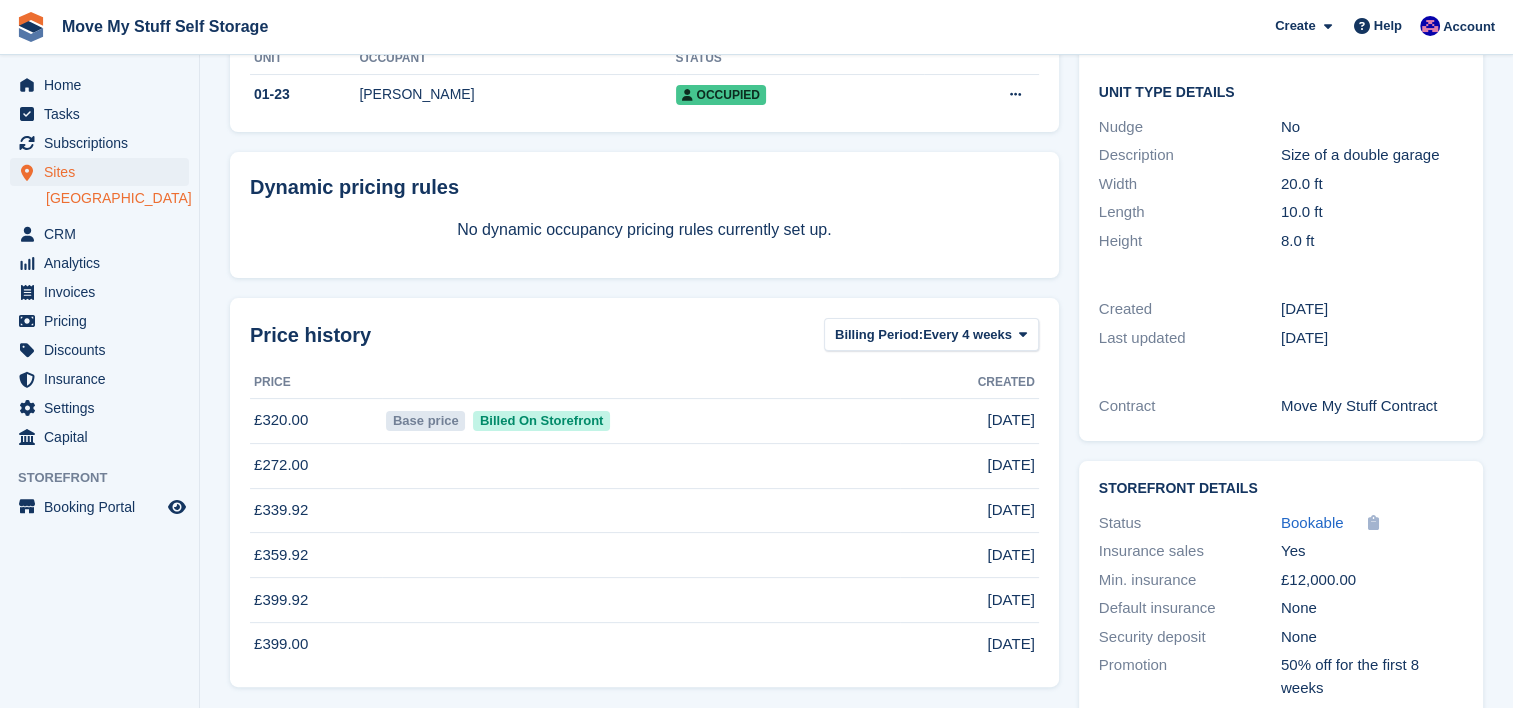 scroll, scrollTop: 364, scrollLeft: 0, axis: vertical 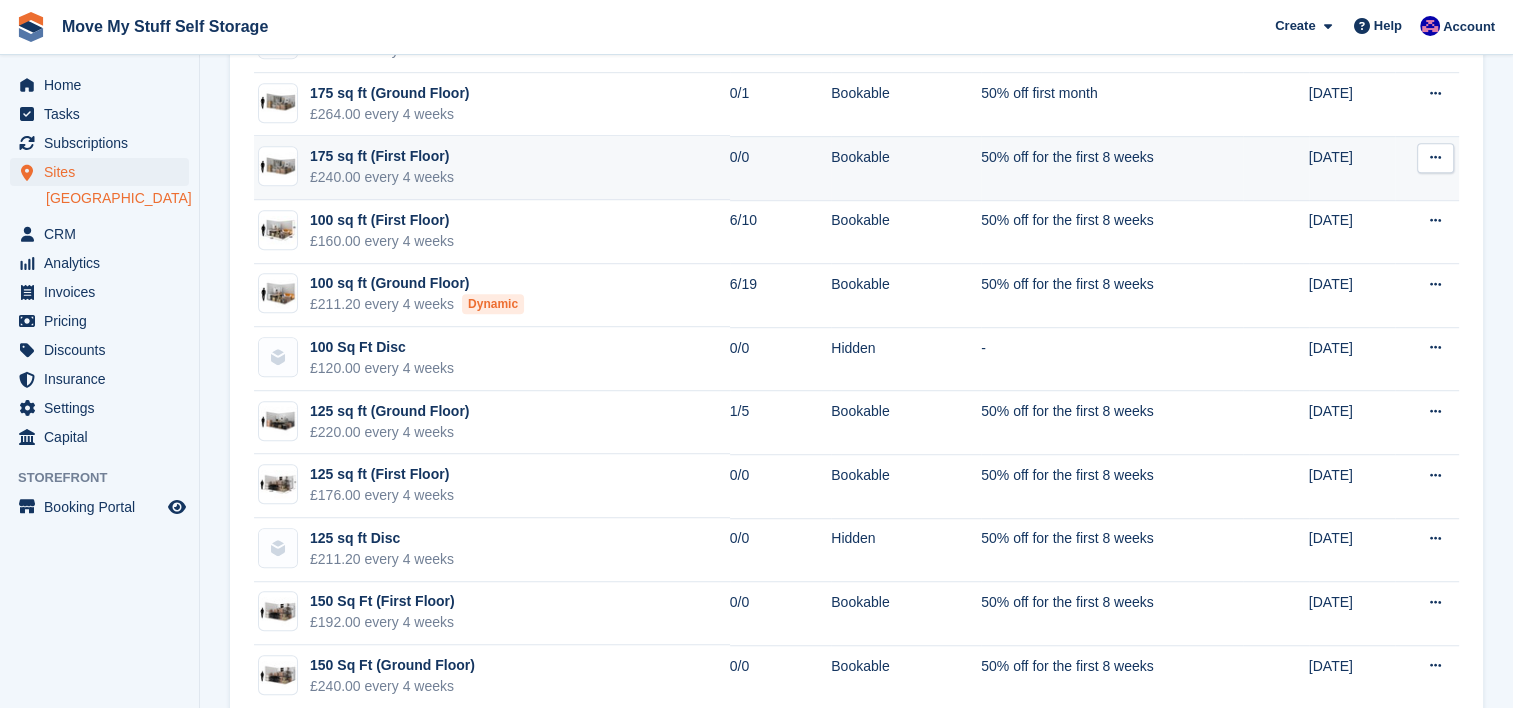 click on "175 sq ft (First Floor)
£240.00 every 4 weeks" at bounding box center (492, 168) 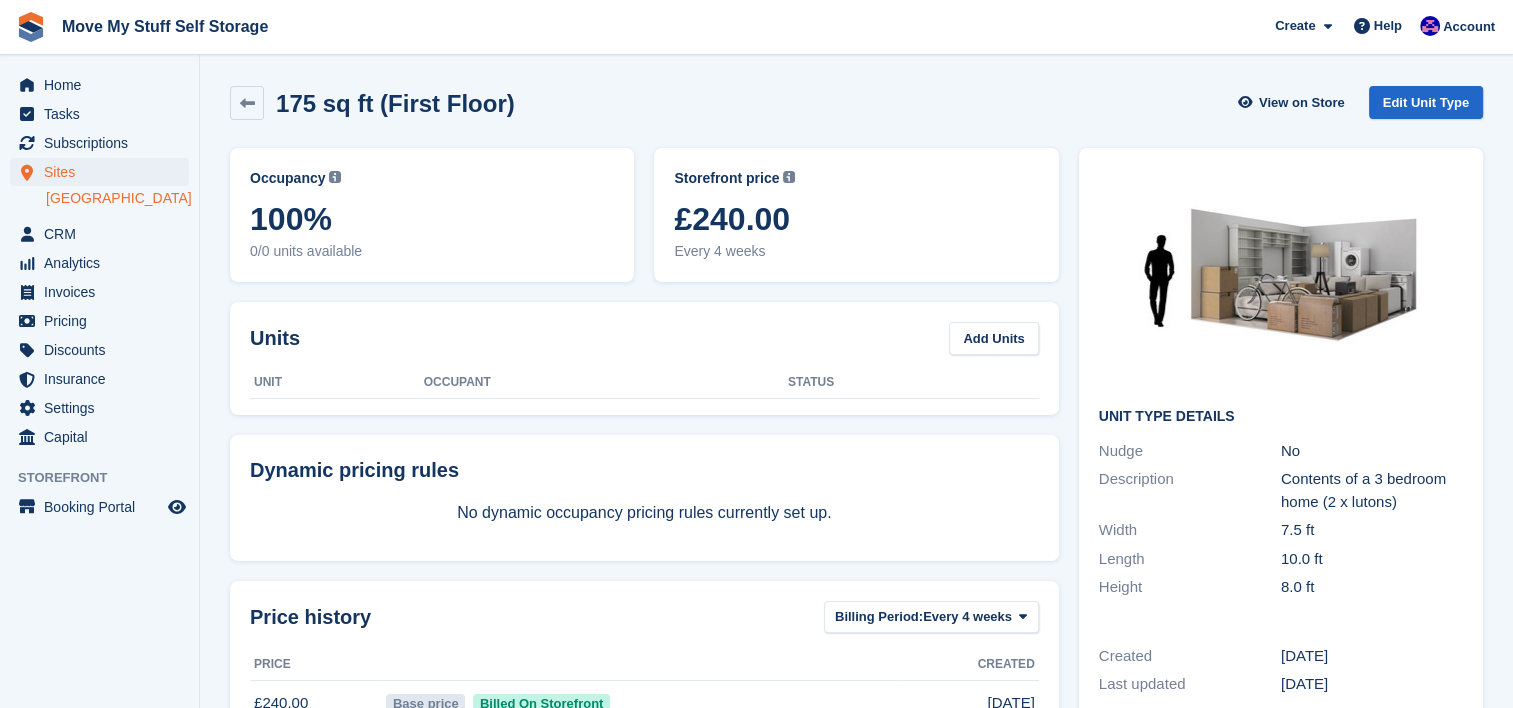scroll, scrollTop: 0, scrollLeft: 0, axis: both 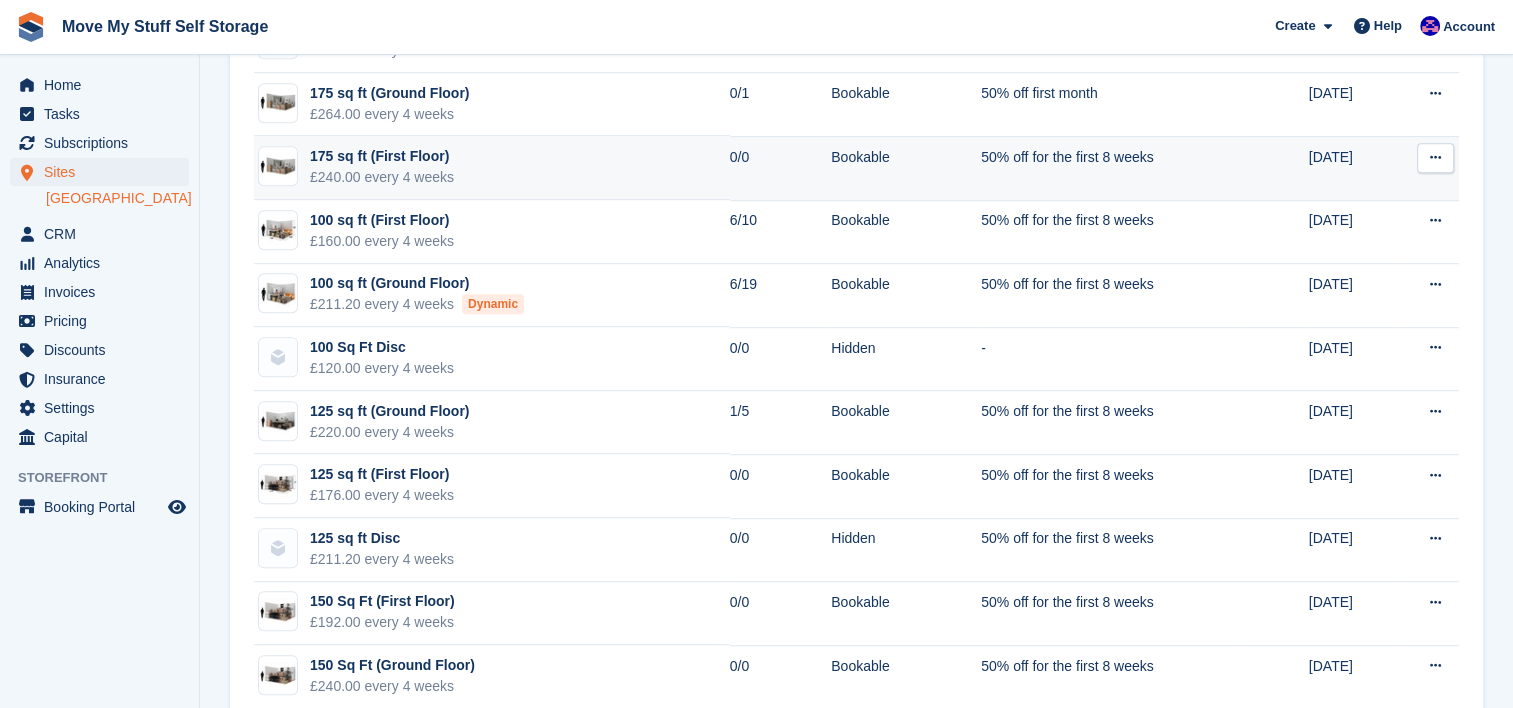 click on "175 sq ft (First Floor)
£240.00 every 4 weeks" at bounding box center [492, 168] 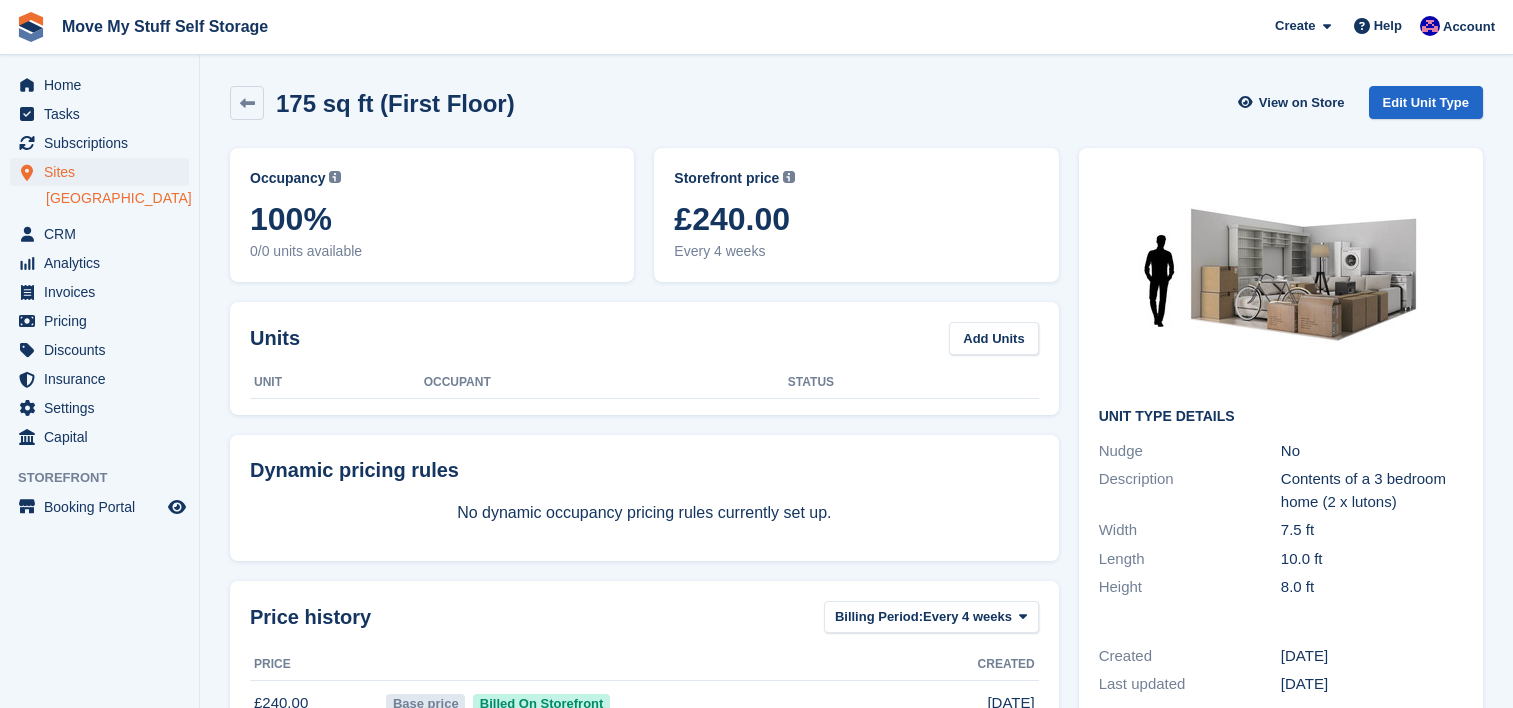 scroll, scrollTop: 0, scrollLeft: 0, axis: both 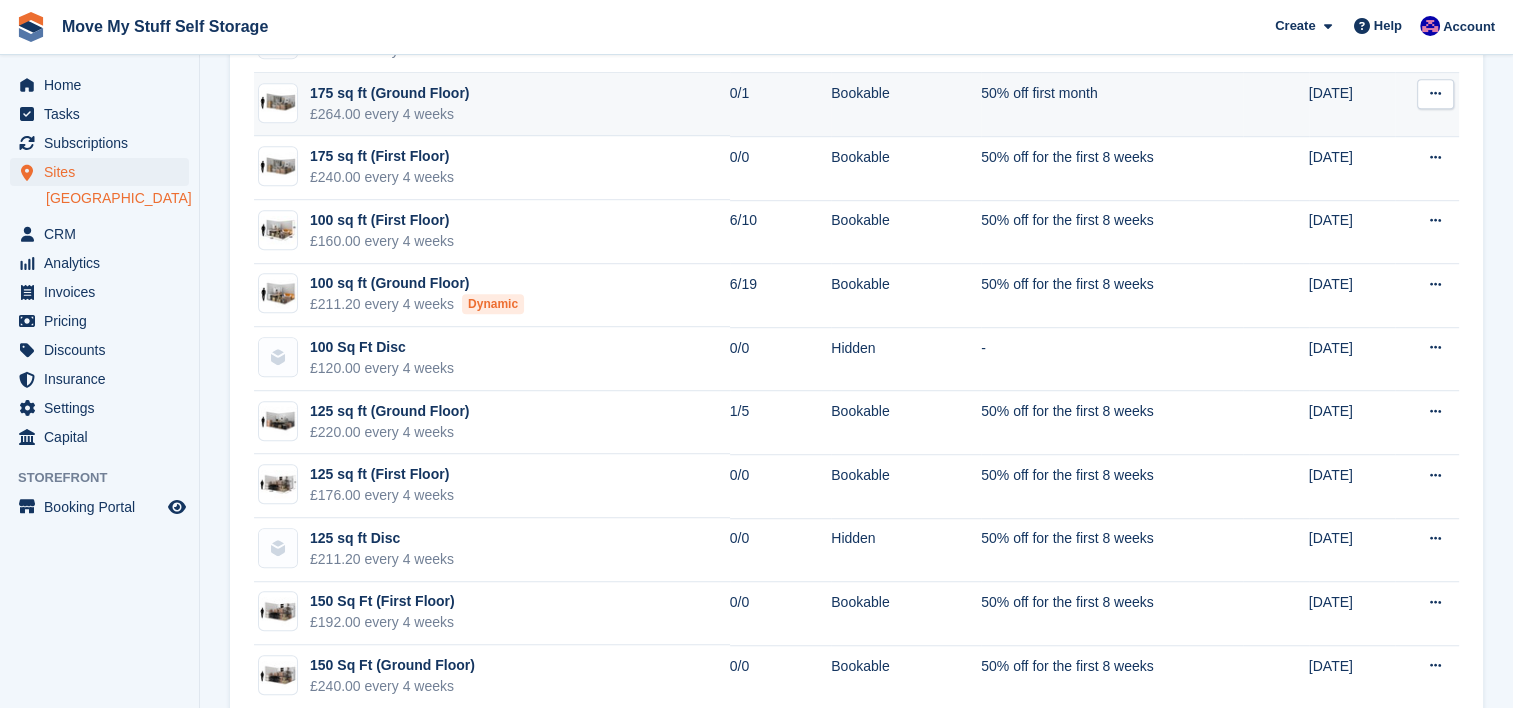 click on "175 sq ft (Ground Floor)
£264.00 every 4 weeks" at bounding box center (492, 105) 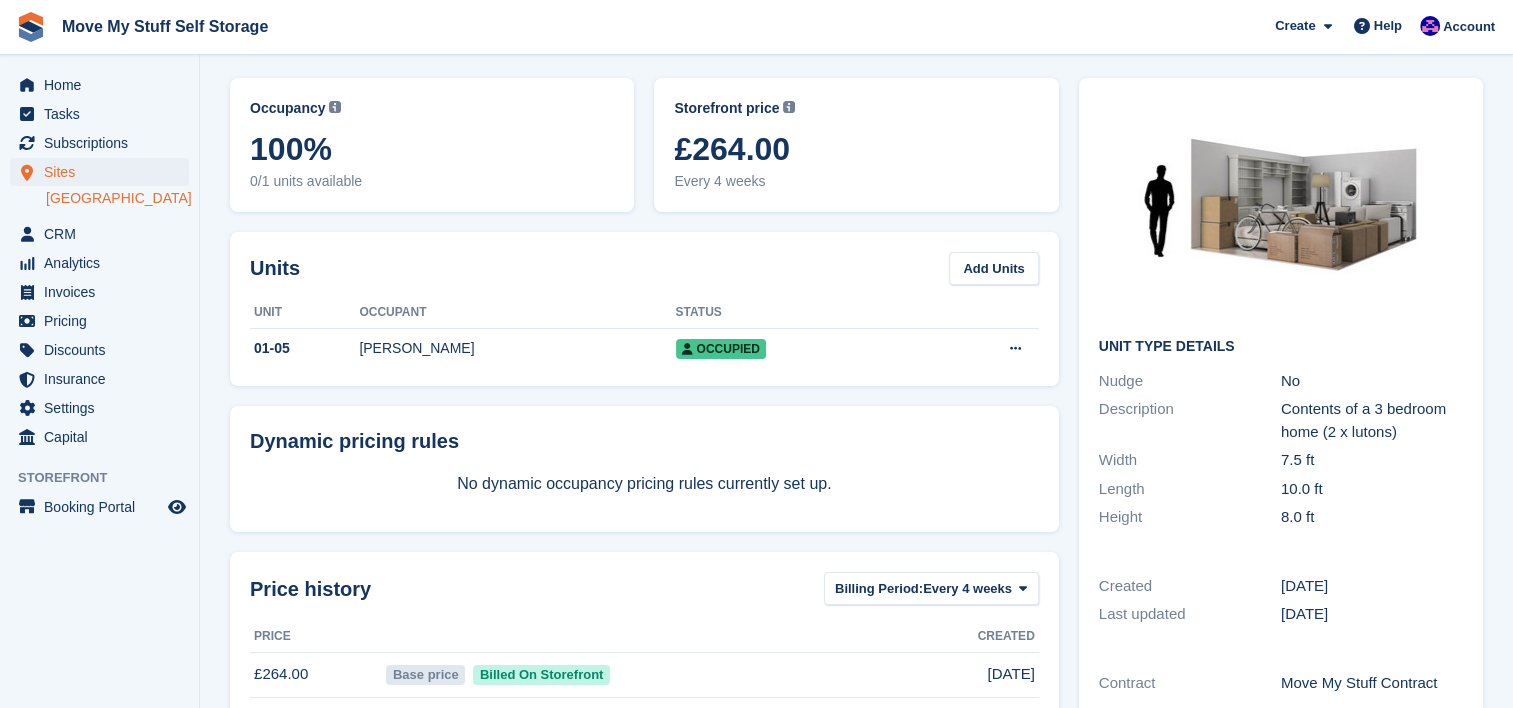 scroll, scrollTop: 20, scrollLeft: 0, axis: vertical 